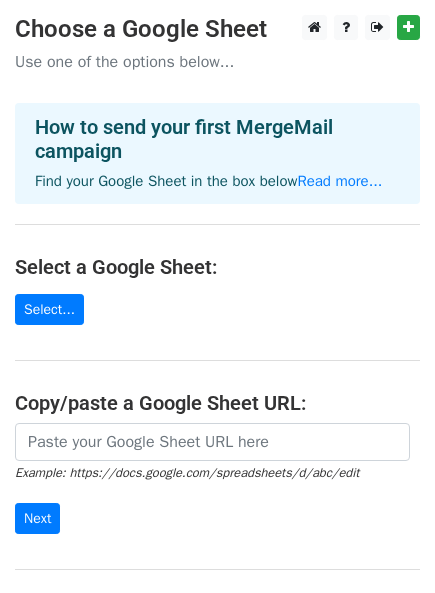 scroll, scrollTop: 0, scrollLeft: 0, axis: both 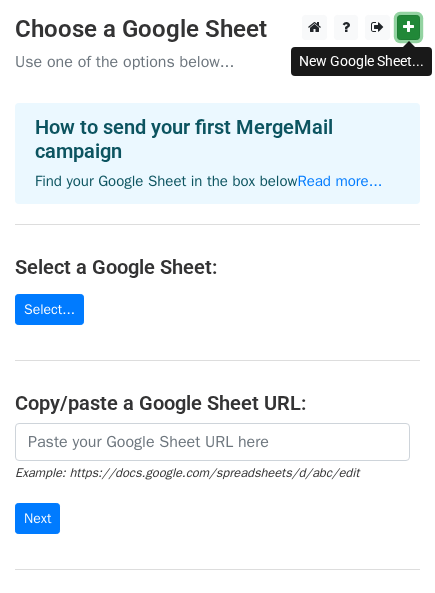 click at bounding box center (408, 27) 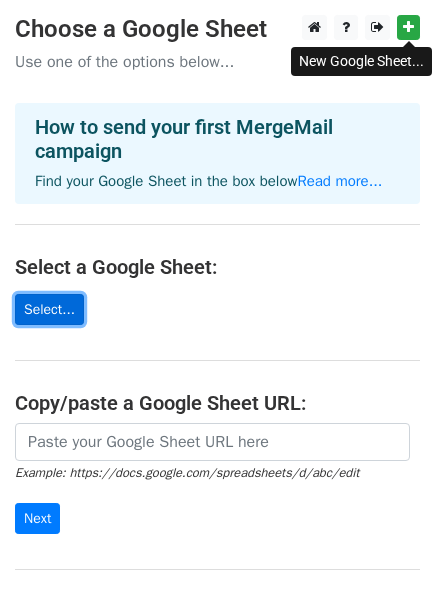 click on "Select..." at bounding box center (49, 309) 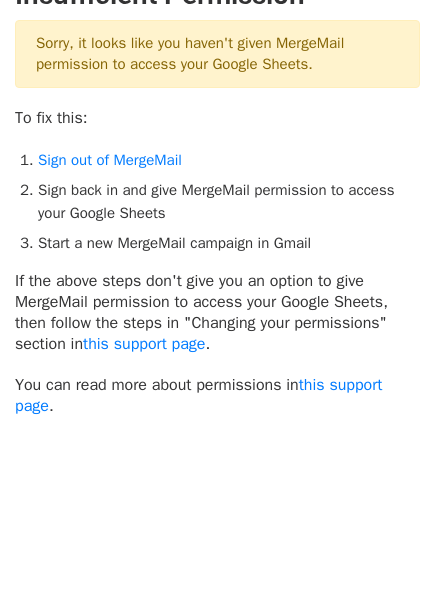 scroll, scrollTop: 39, scrollLeft: 0, axis: vertical 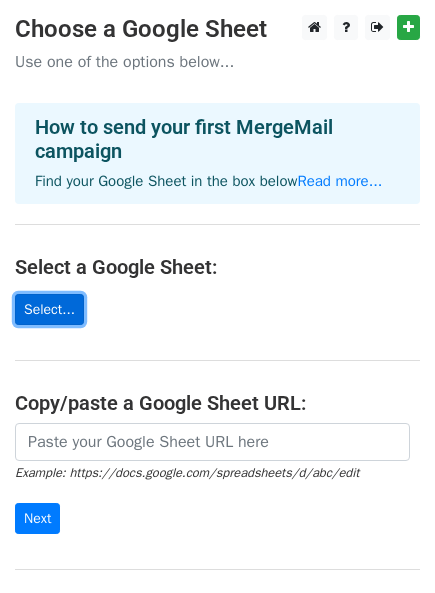 click on "Select..." at bounding box center (49, 309) 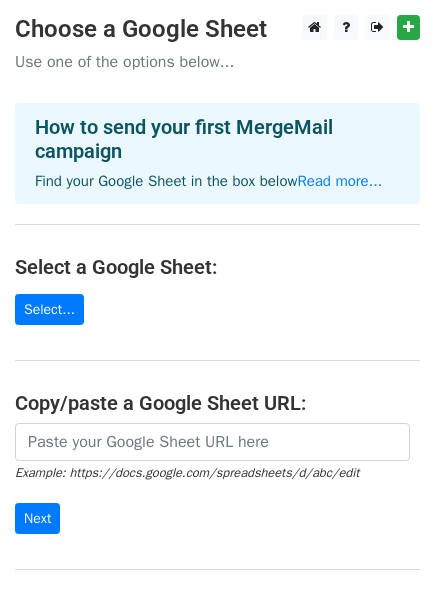 scroll, scrollTop: 0, scrollLeft: 0, axis: both 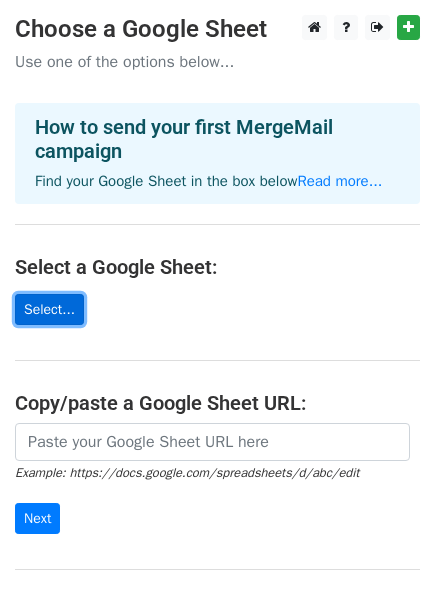 click on "Select..." at bounding box center [49, 309] 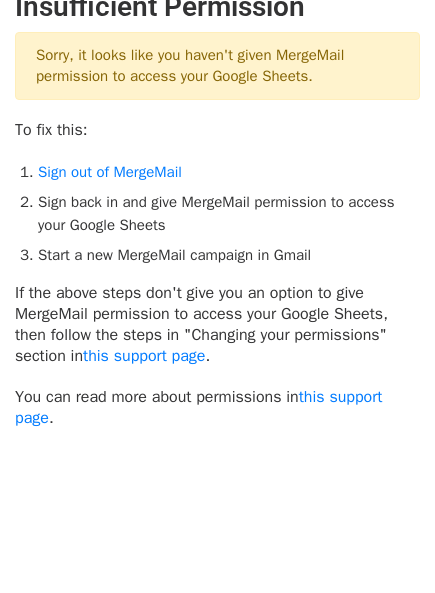scroll, scrollTop: 39, scrollLeft: 0, axis: vertical 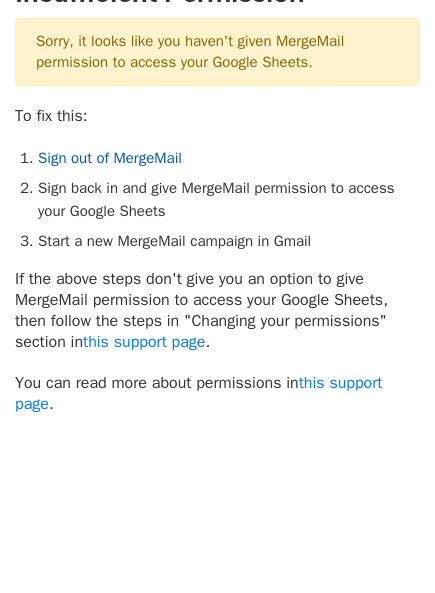 click on "Sign out of MergeMail" at bounding box center (110, 158) 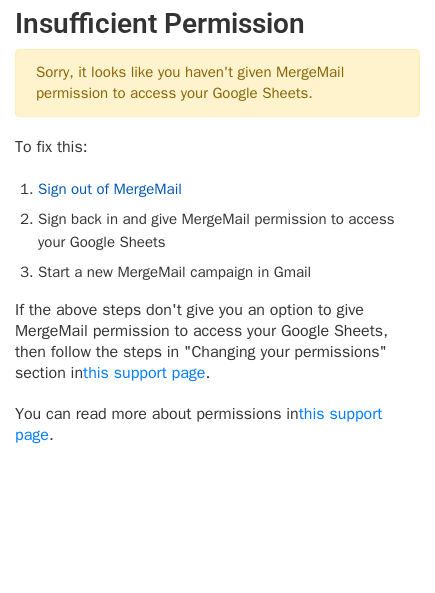scroll, scrollTop: 0, scrollLeft: 0, axis: both 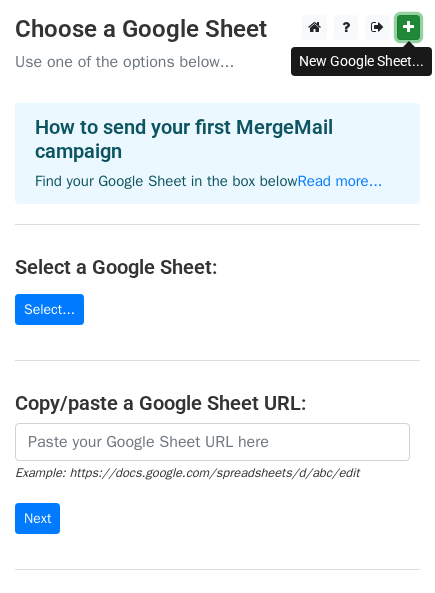 click at bounding box center (408, 27) 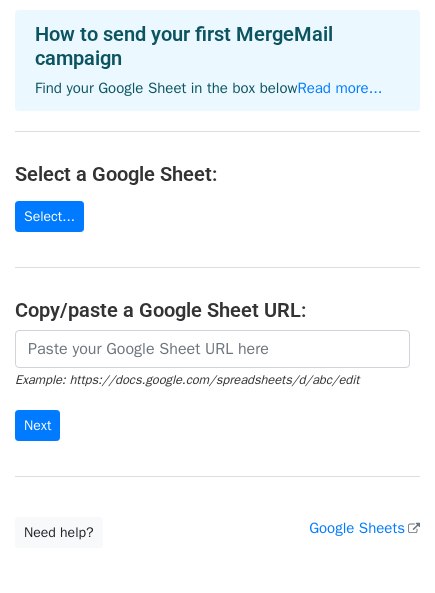 scroll, scrollTop: 205, scrollLeft: 0, axis: vertical 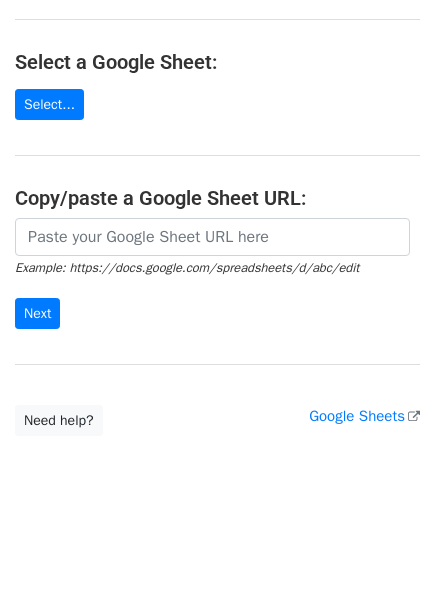 click on "Example:
https://docs.google.com/spreadsheets/d/abc/edit" at bounding box center (187, 268) 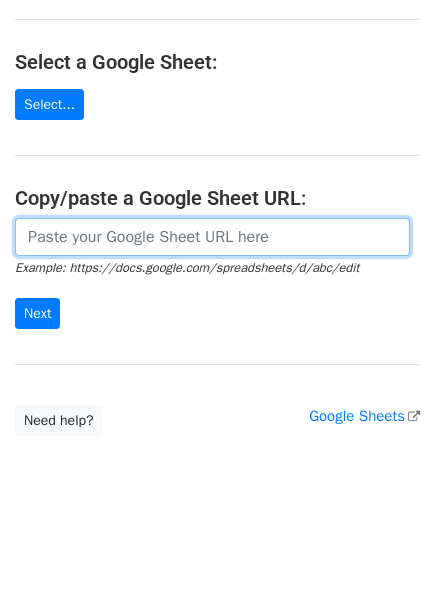 click at bounding box center (212, 237) 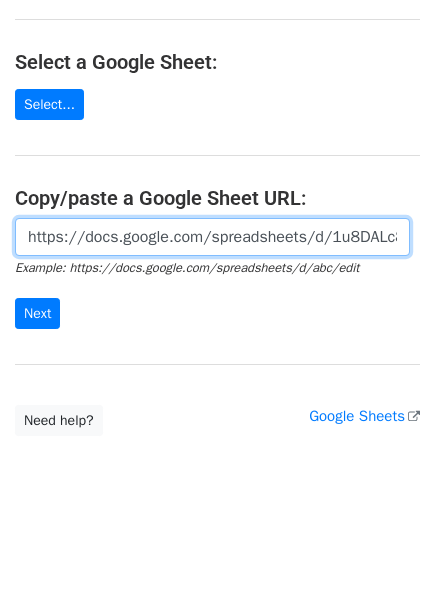 scroll, scrollTop: 0, scrollLeft: 456, axis: horizontal 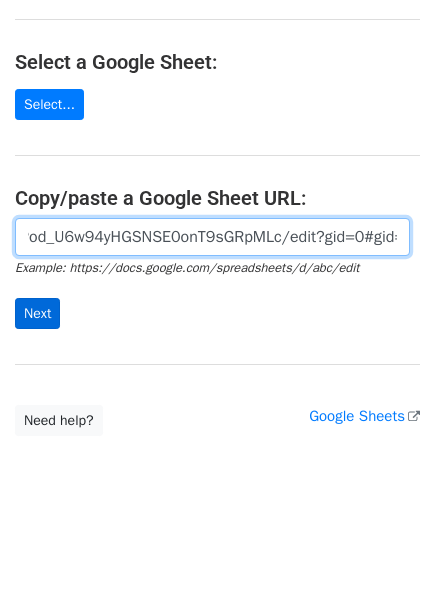 type on "https://docs.google.com/spreadsheets/d/1u8DALc8hat7C37UPod_U6w94yHGSNSE0onT9sGRpMLc/edit?gid=0#gid=0" 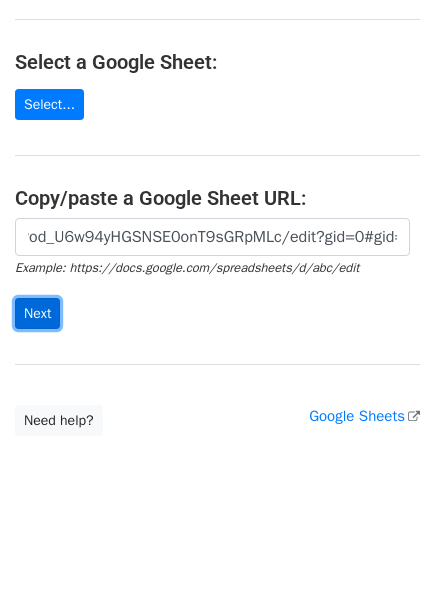 scroll, scrollTop: 0, scrollLeft: 0, axis: both 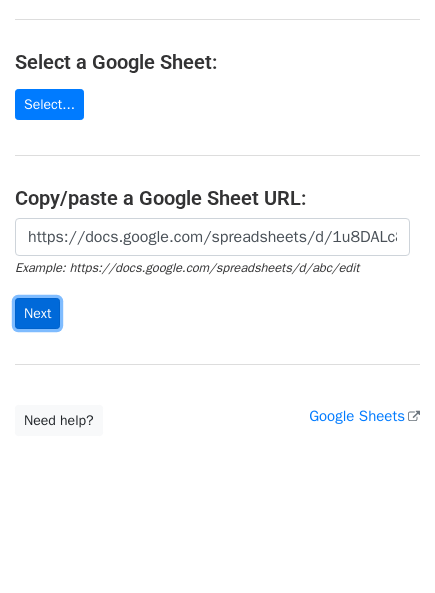 click on "Next" at bounding box center [37, 313] 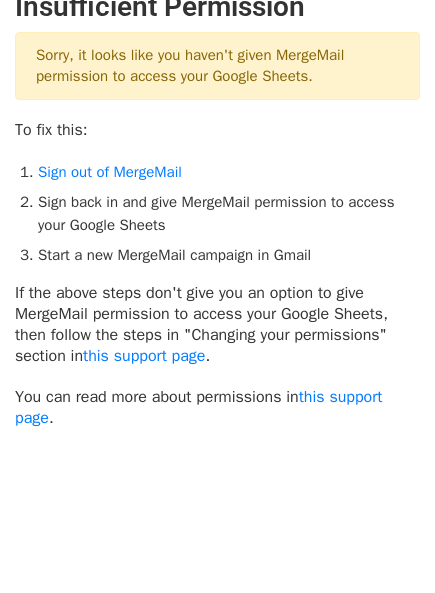 scroll, scrollTop: 39, scrollLeft: 0, axis: vertical 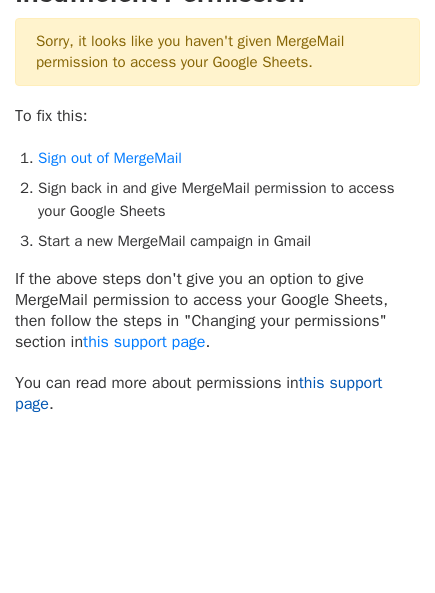 click on "this support page" at bounding box center [198, 393] 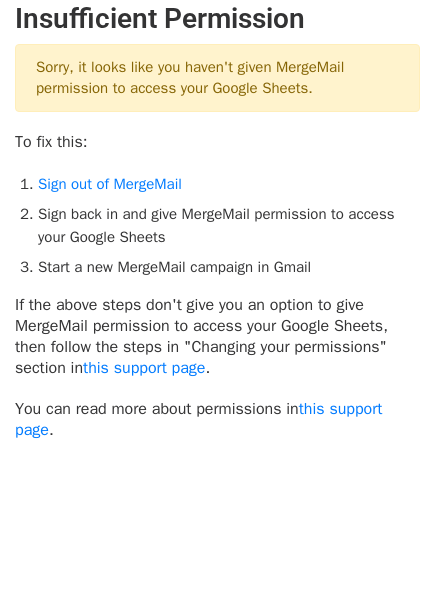 scroll, scrollTop: 0, scrollLeft: 0, axis: both 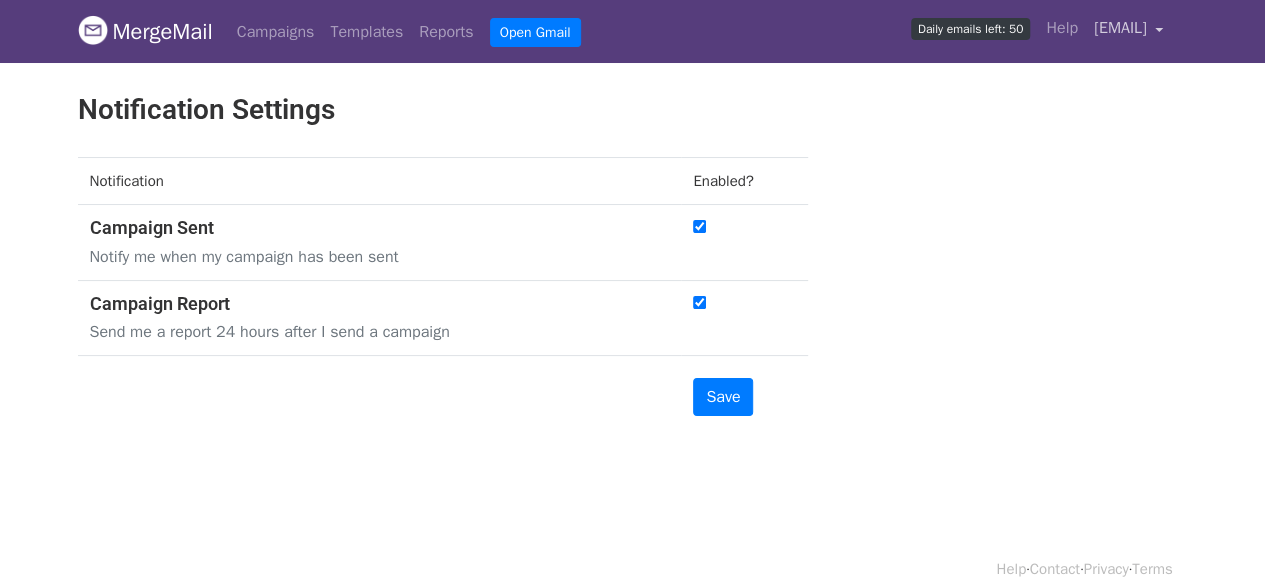 click on "[EMAIL]" at bounding box center [1120, 28] 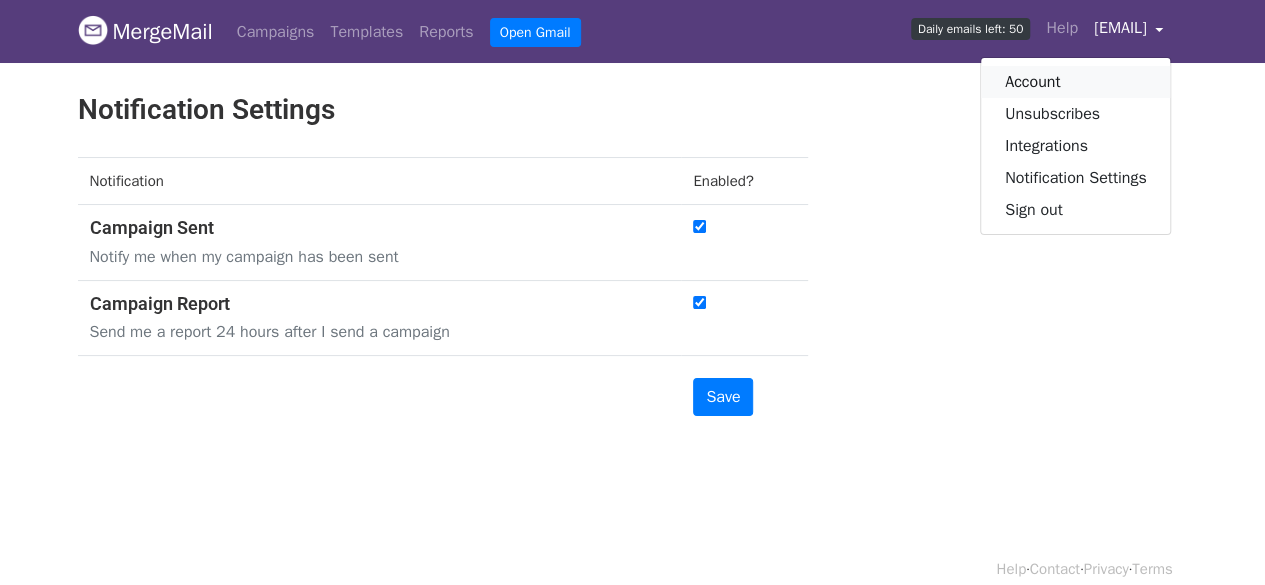 click on "Account" at bounding box center (1076, 82) 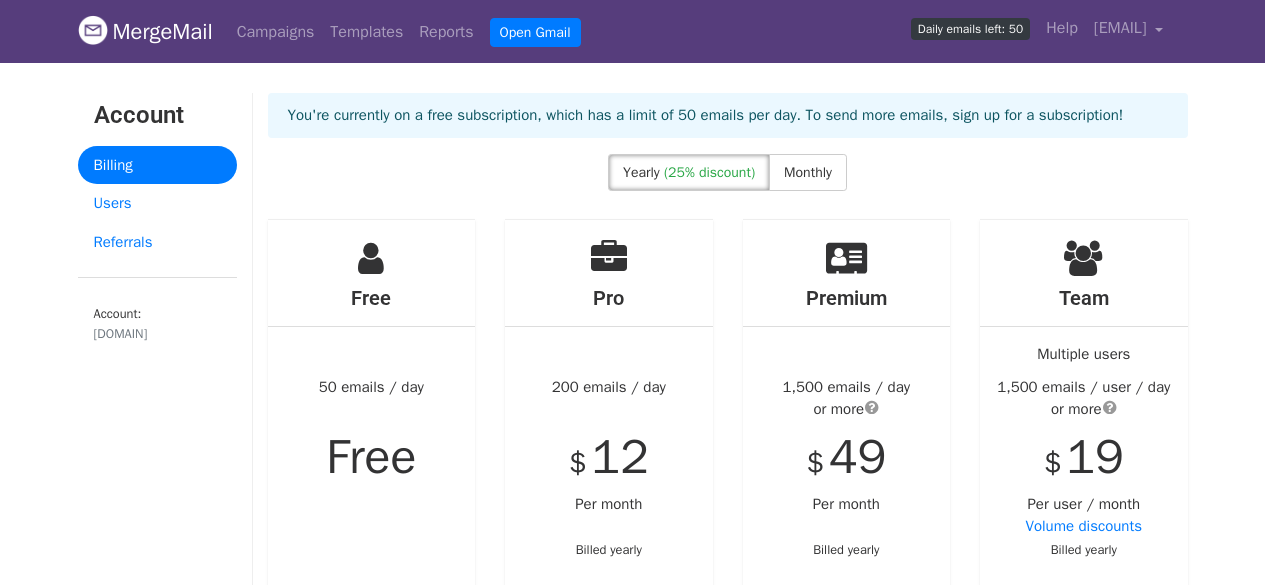 scroll, scrollTop: 0, scrollLeft: 0, axis: both 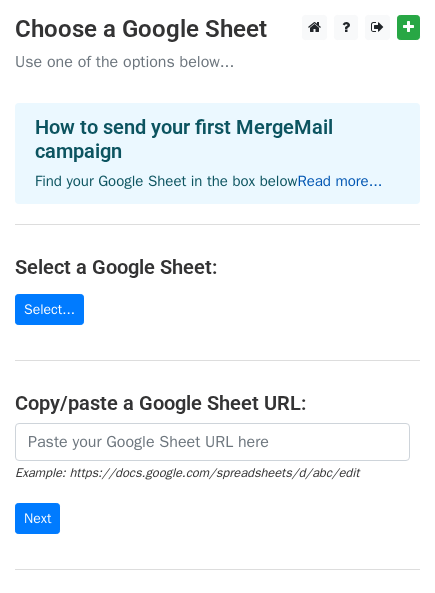 click on "Read more..." at bounding box center (339, 181) 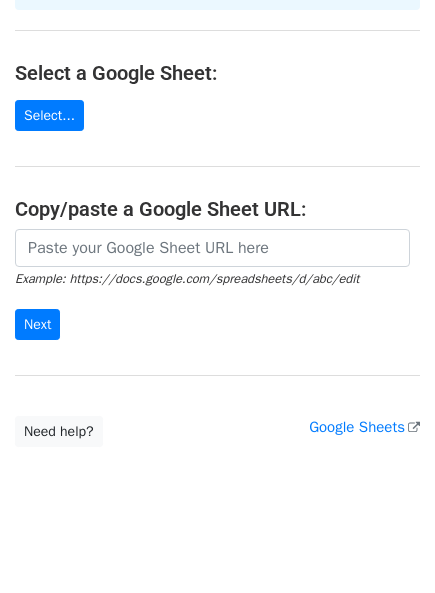 scroll, scrollTop: 205, scrollLeft: 0, axis: vertical 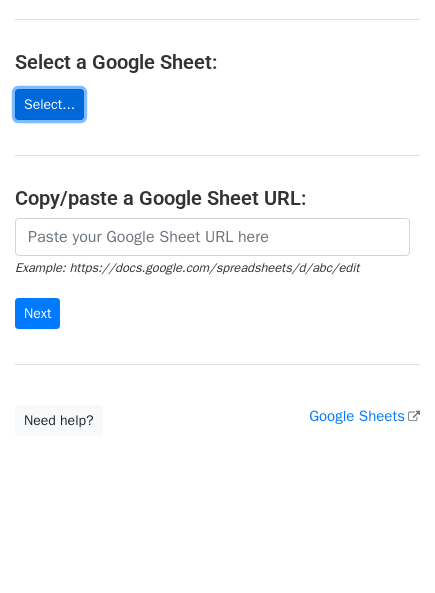 click on "Select..." at bounding box center (49, 104) 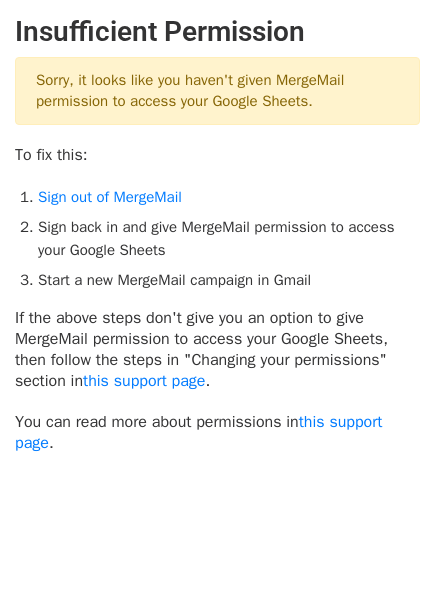 scroll, scrollTop: 0, scrollLeft: 0, axis: both 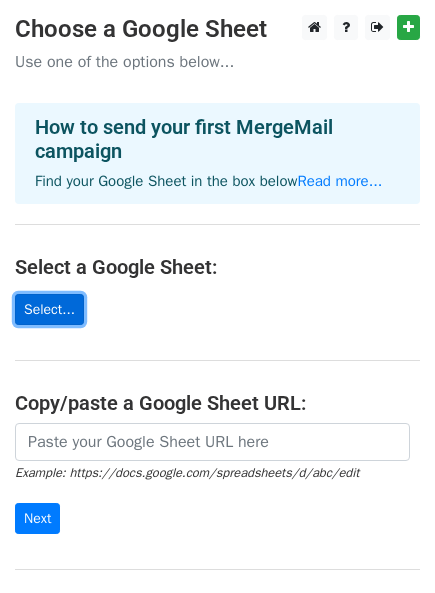 click on "Select..." at bounding box center [49, 309] 